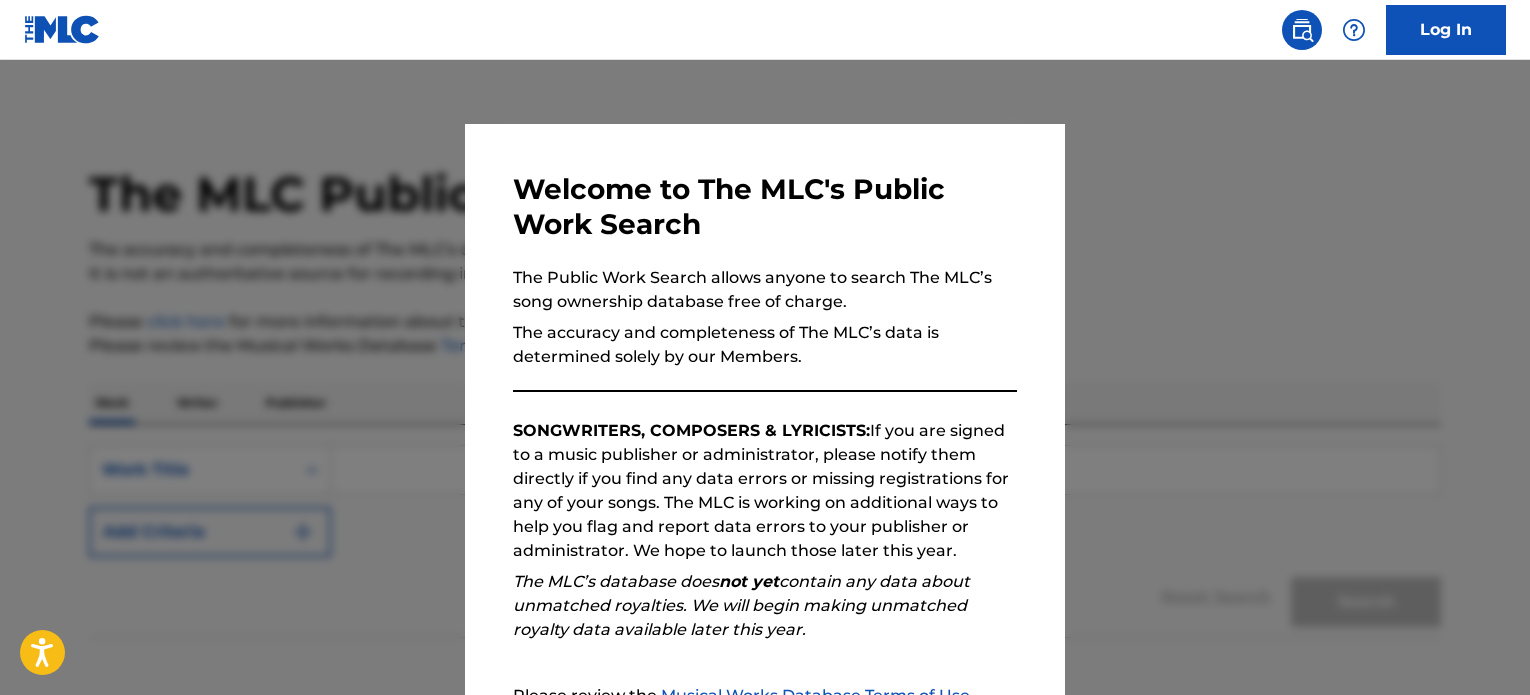 scroll, scrollTop: 0, scrollLeft: 0, axis: both 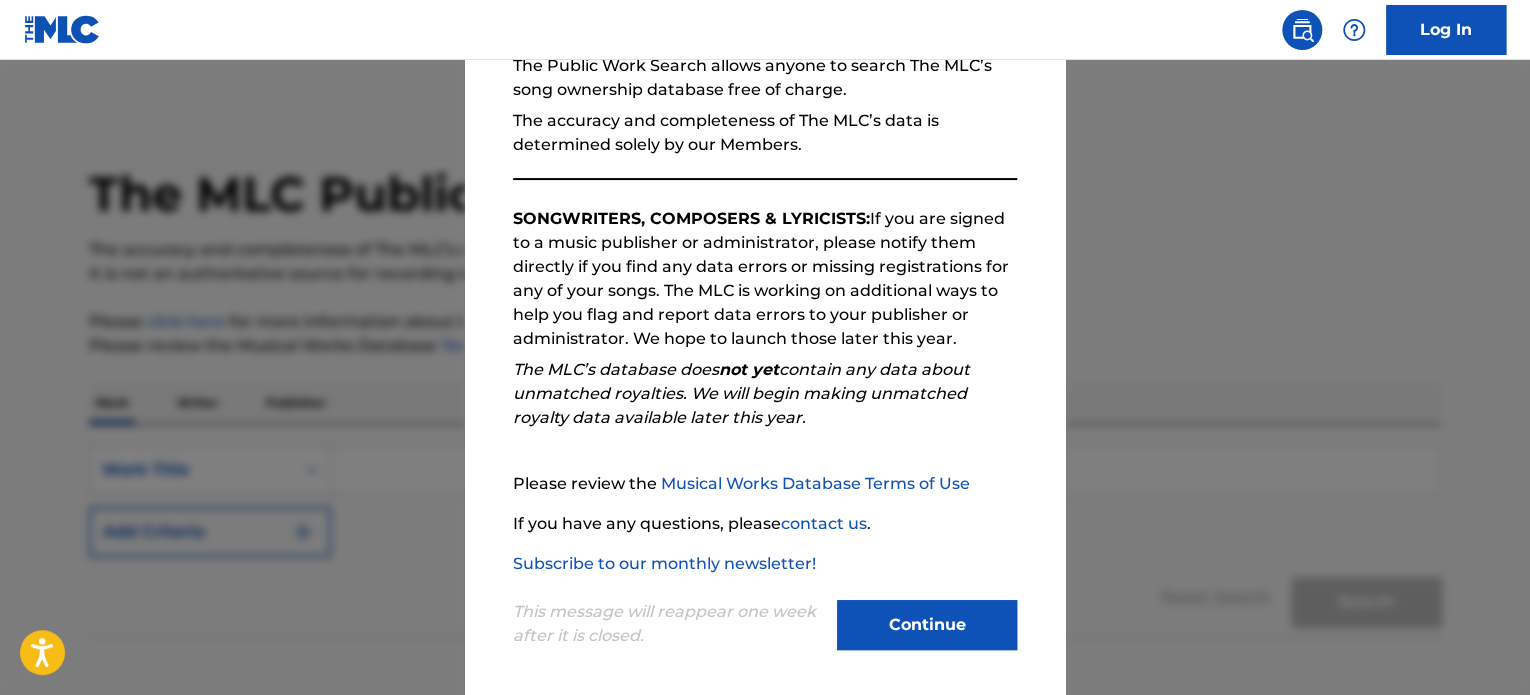 click on "Continue" at bounding box center (927, 625) 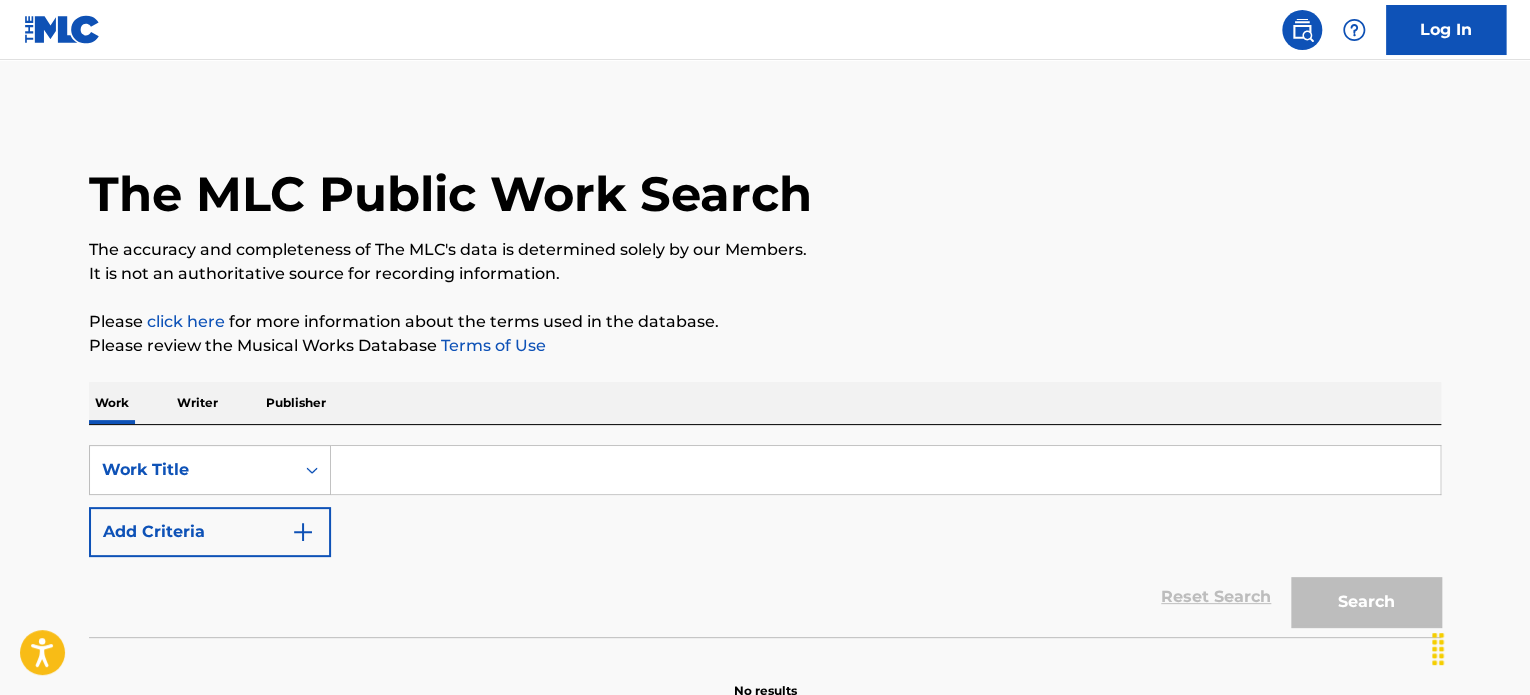 click at bounding box center (885, 470) 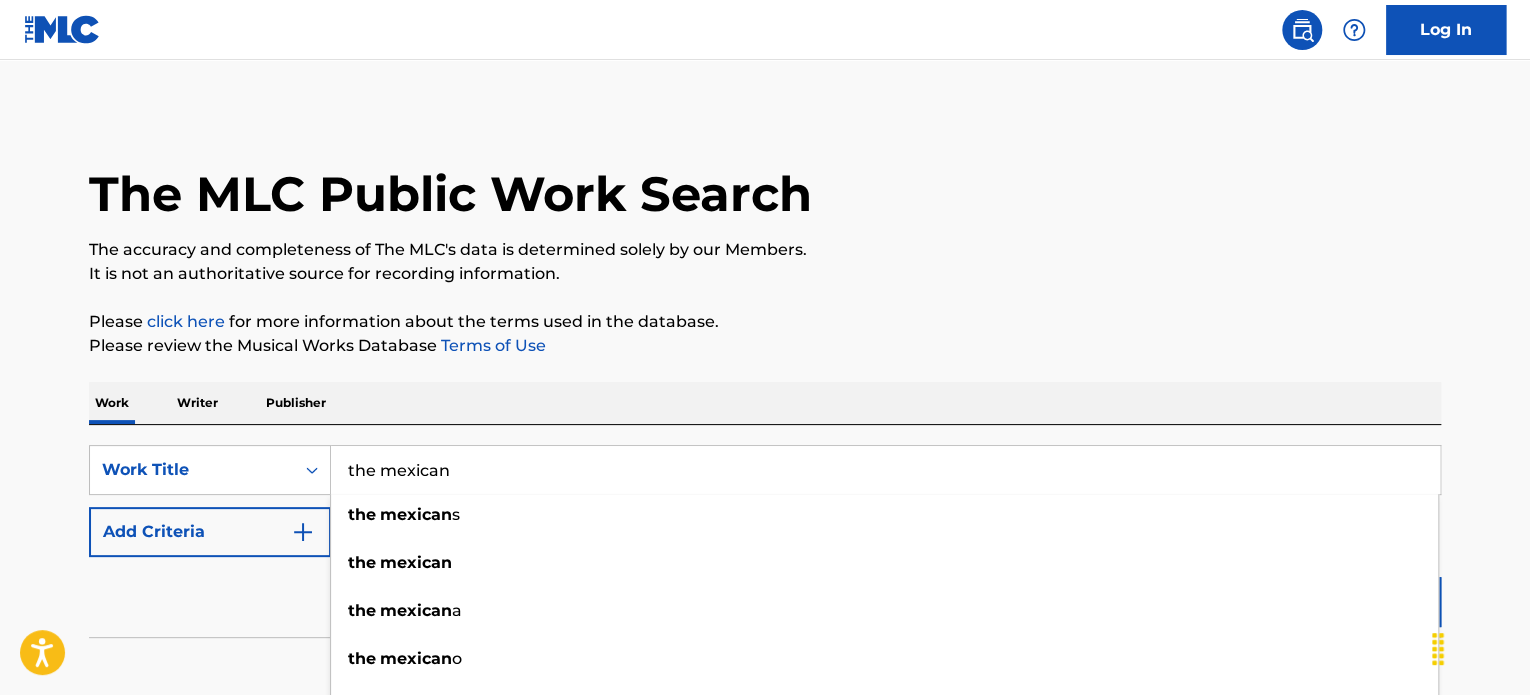 type on "the mexican" 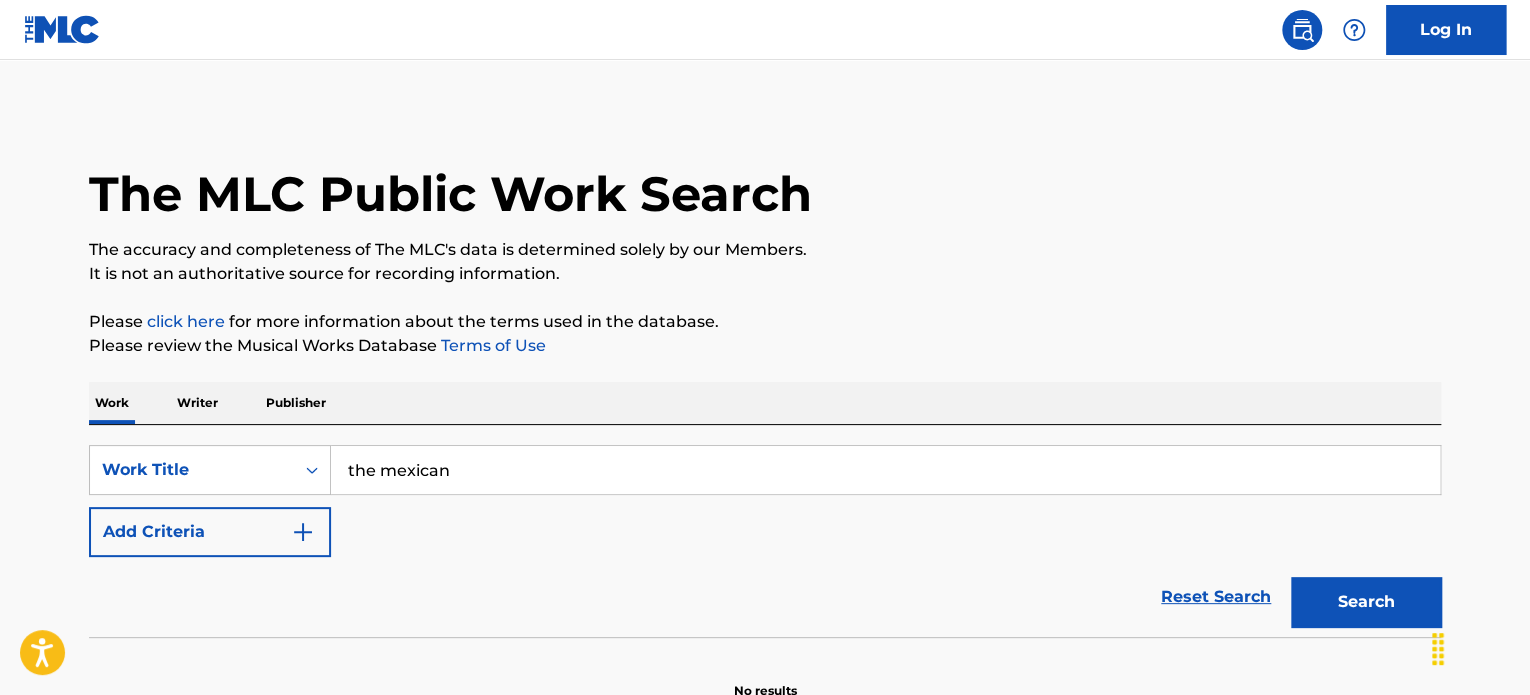 click on "Add Criteria" at bounding box center (210, 532) 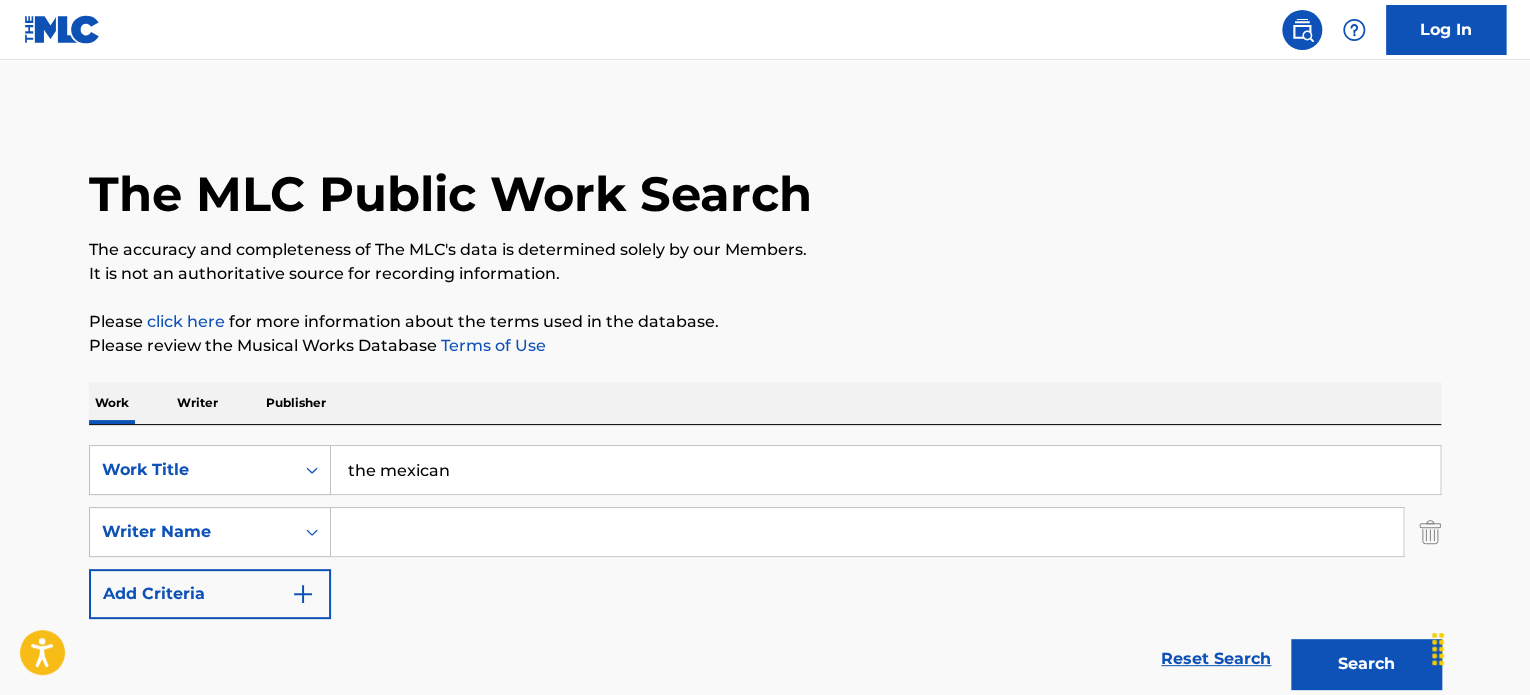 click at bounding box center [867, 532] 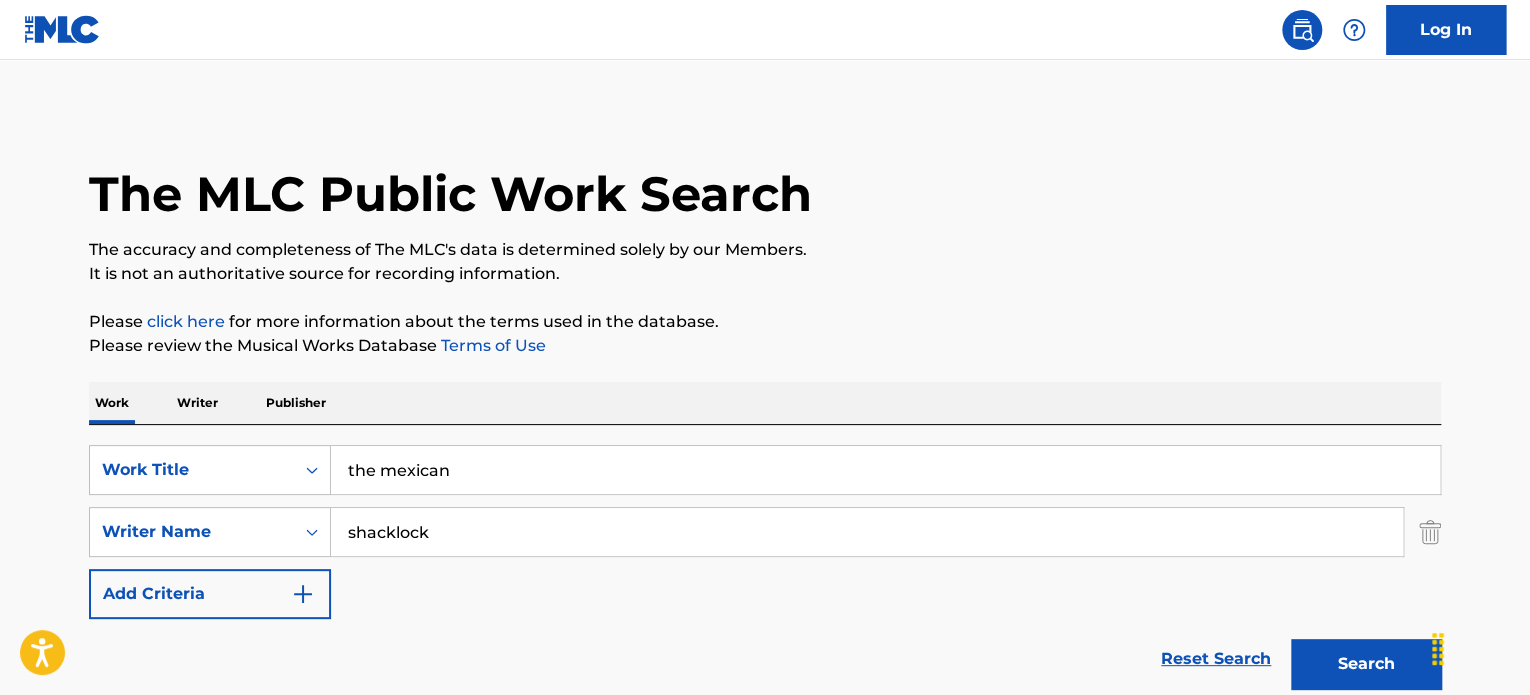type on "shacklock" 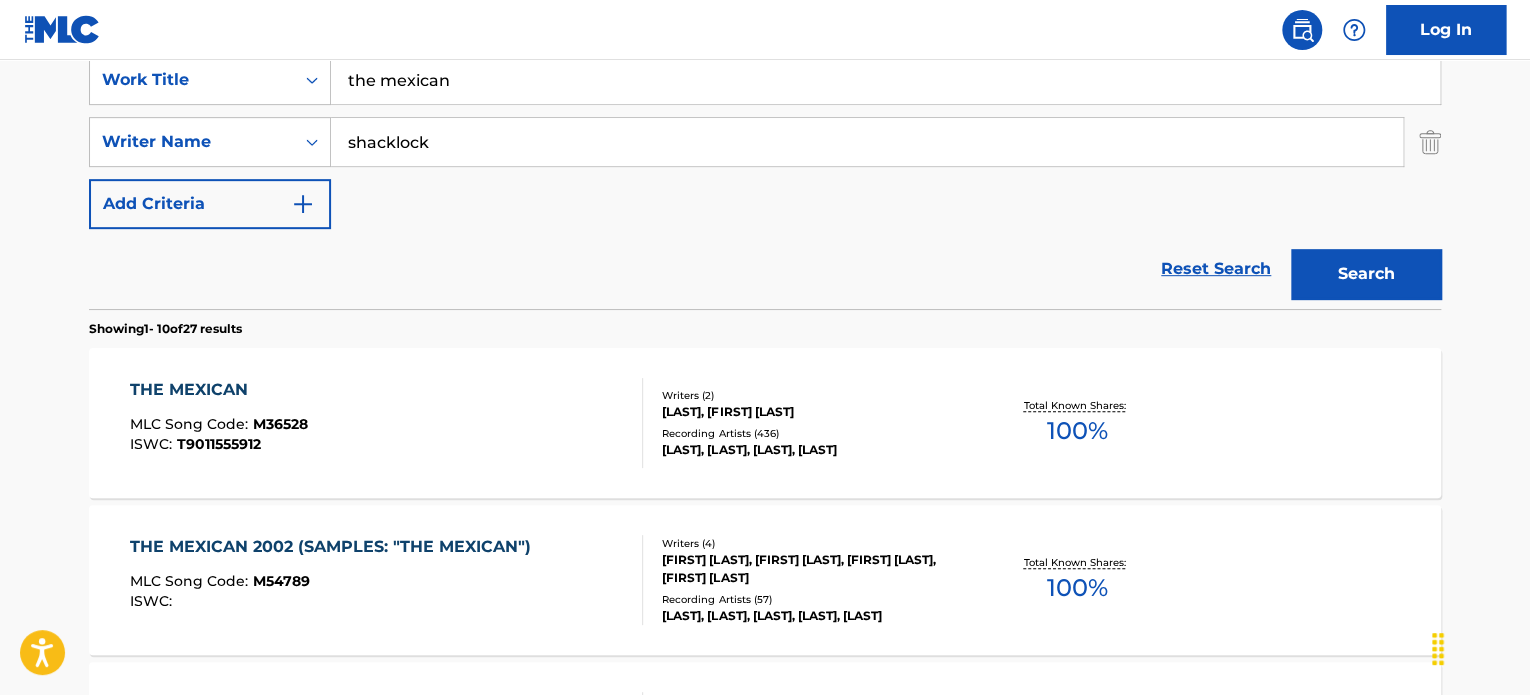 scroll, scrollTop: 388, scrollLeft: 0, axis: vertical 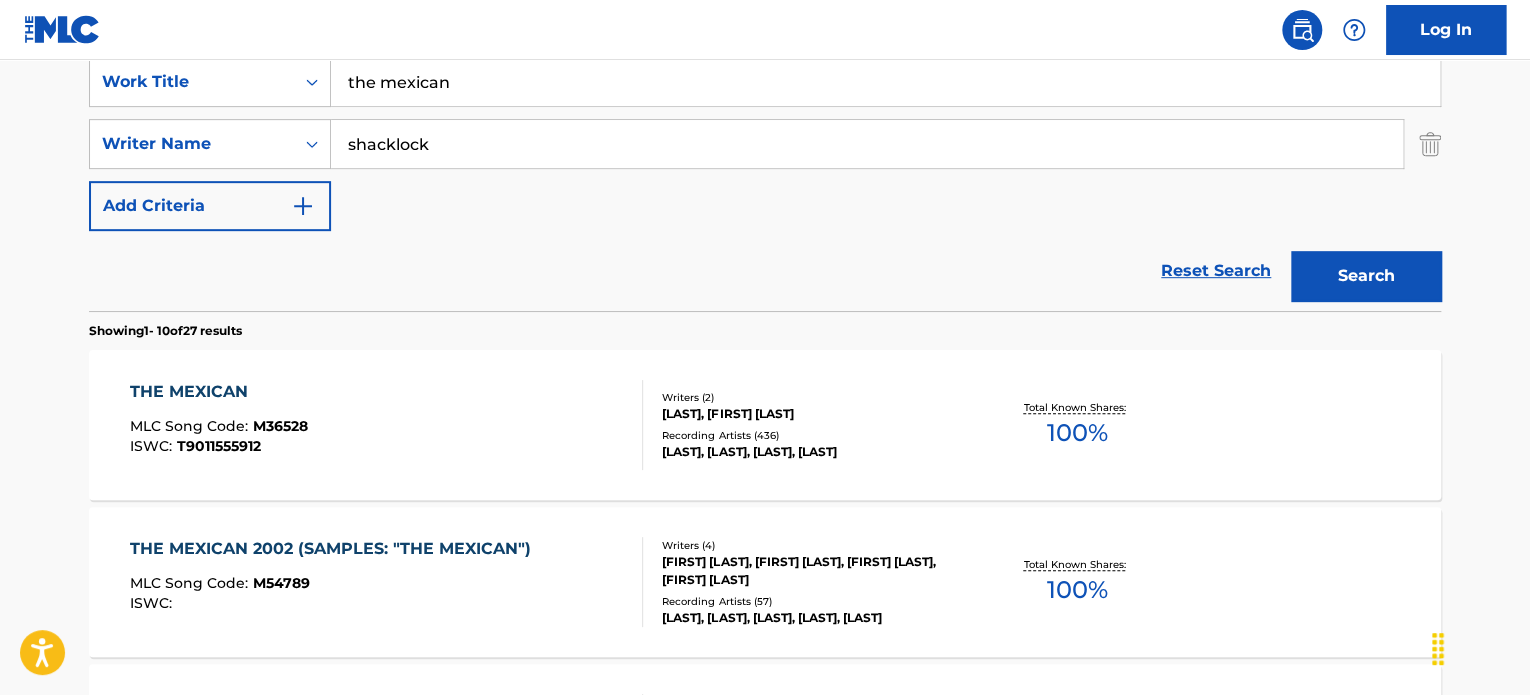 click on "THE MEXICAN MLC Song Code : M36528 ISWC : T9011555912" at bounding box center [387, 425] 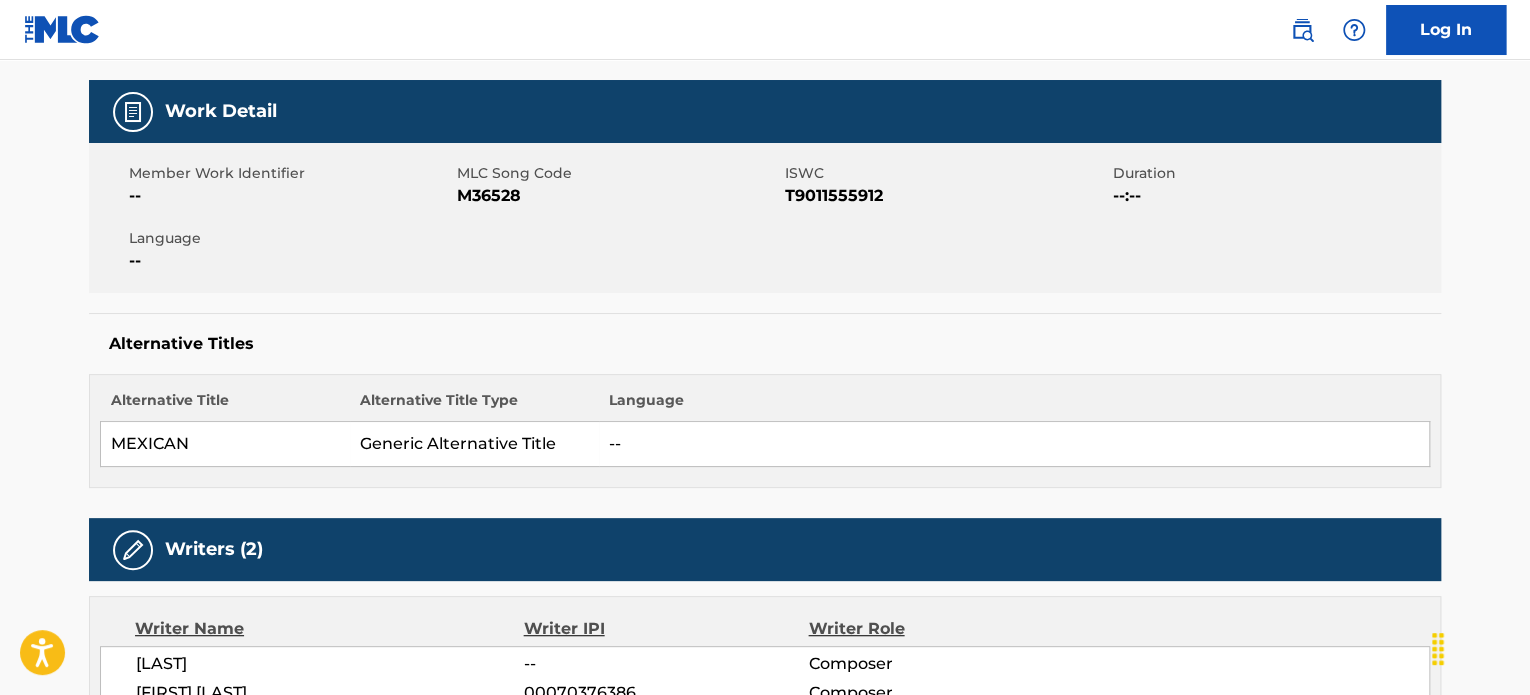scroll, scrollTop: 0, scrollLeft: 0, axis: both 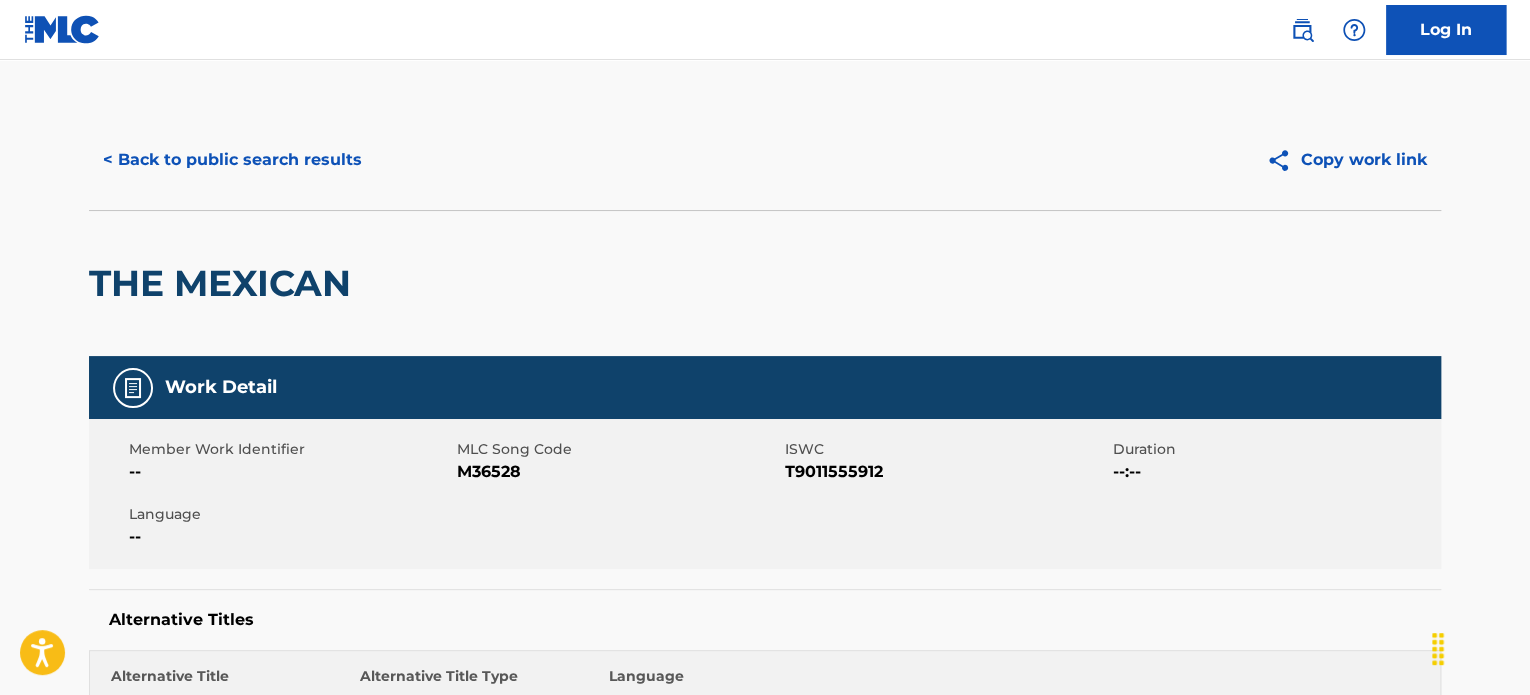click on "< Back to public search results" at bounding box center [232, 160] 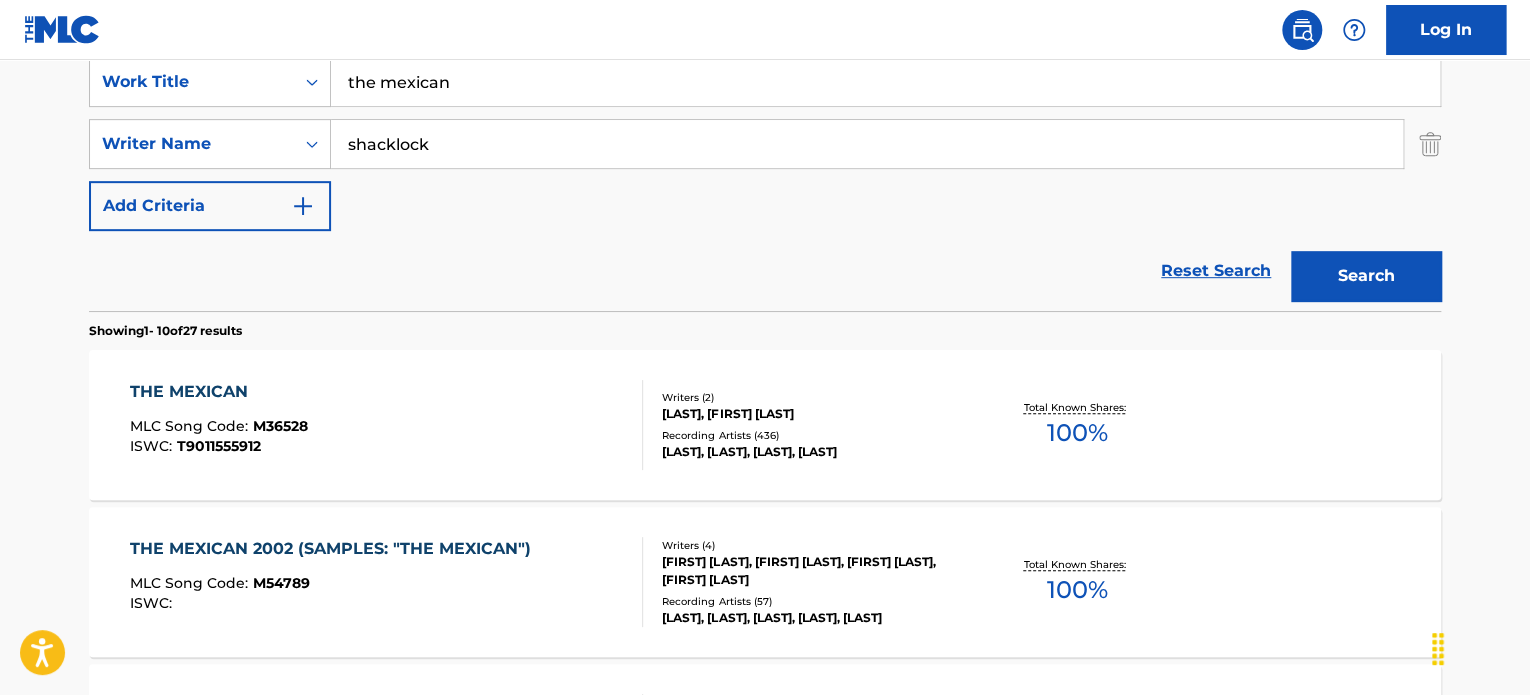 scroll, scrollTop: 600, scrollLeft: 0, axis: vertical 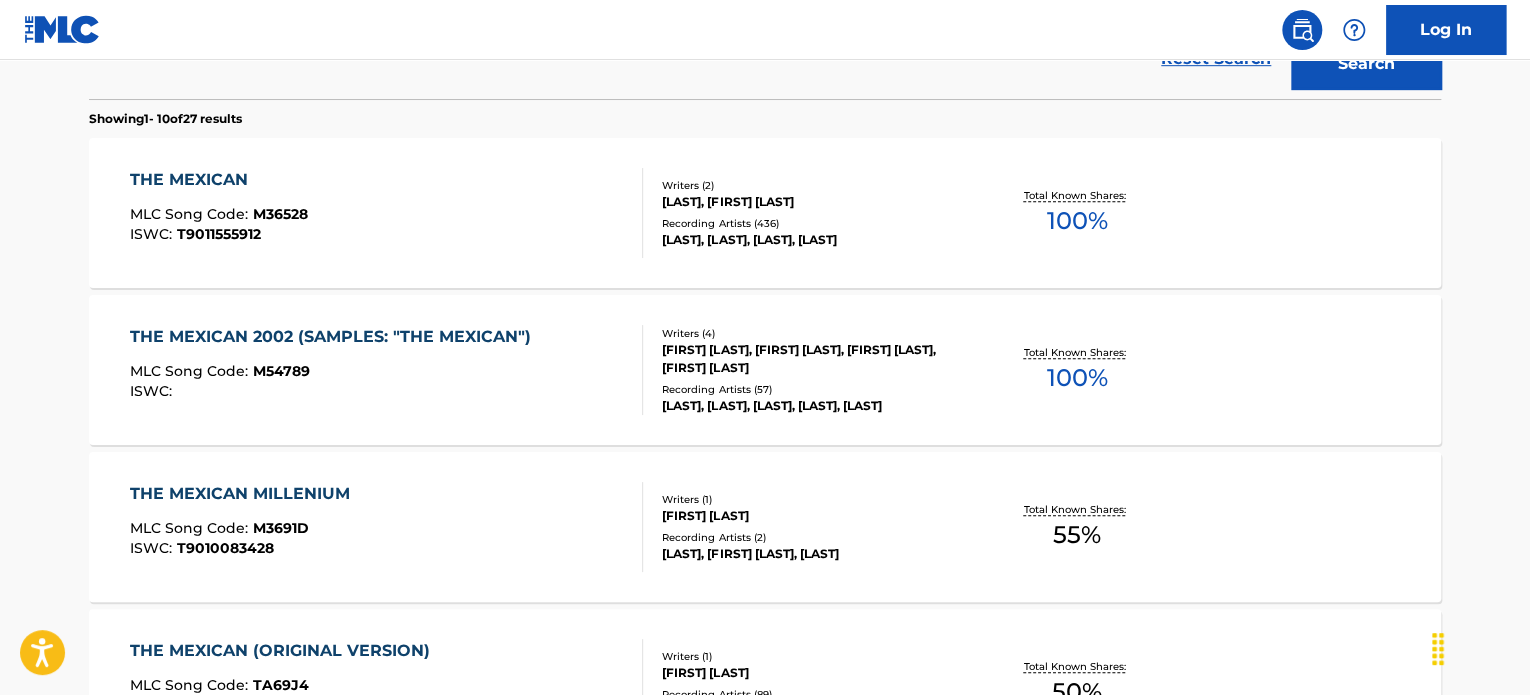 click on "[LAST] Song Code : [CODE] ISWC : Writers ( 4 ) [FIRST] [LAST], [FIRST] [LAST], [FIRST] [LAST], [FIRST] [LAST] Recording Artists ( 57 ) [LAST], [LAST], [LAST], [LAST], [LAST] Total Known Shares: 100 %" at bounding box center (765, 370) 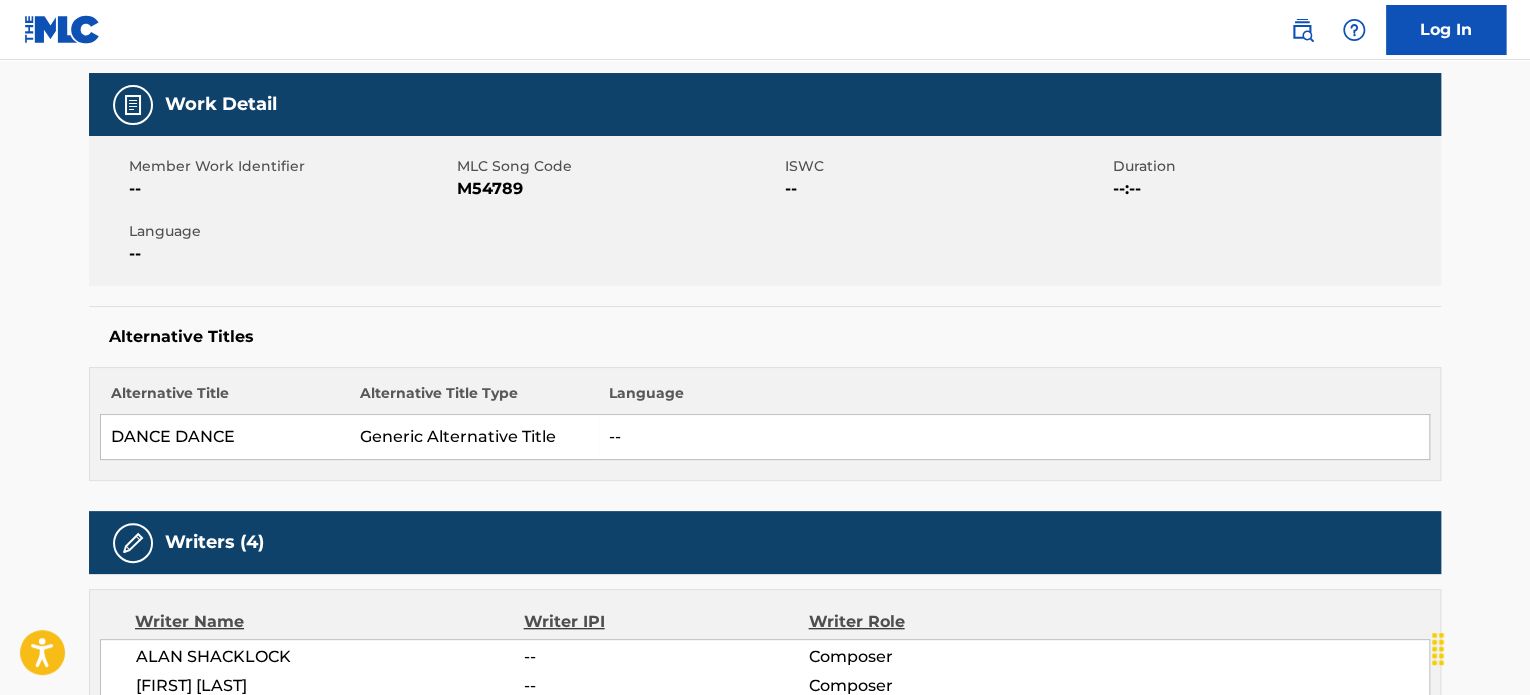 scroll, scrollTop: 0, scrollLeft: 0, axis: both 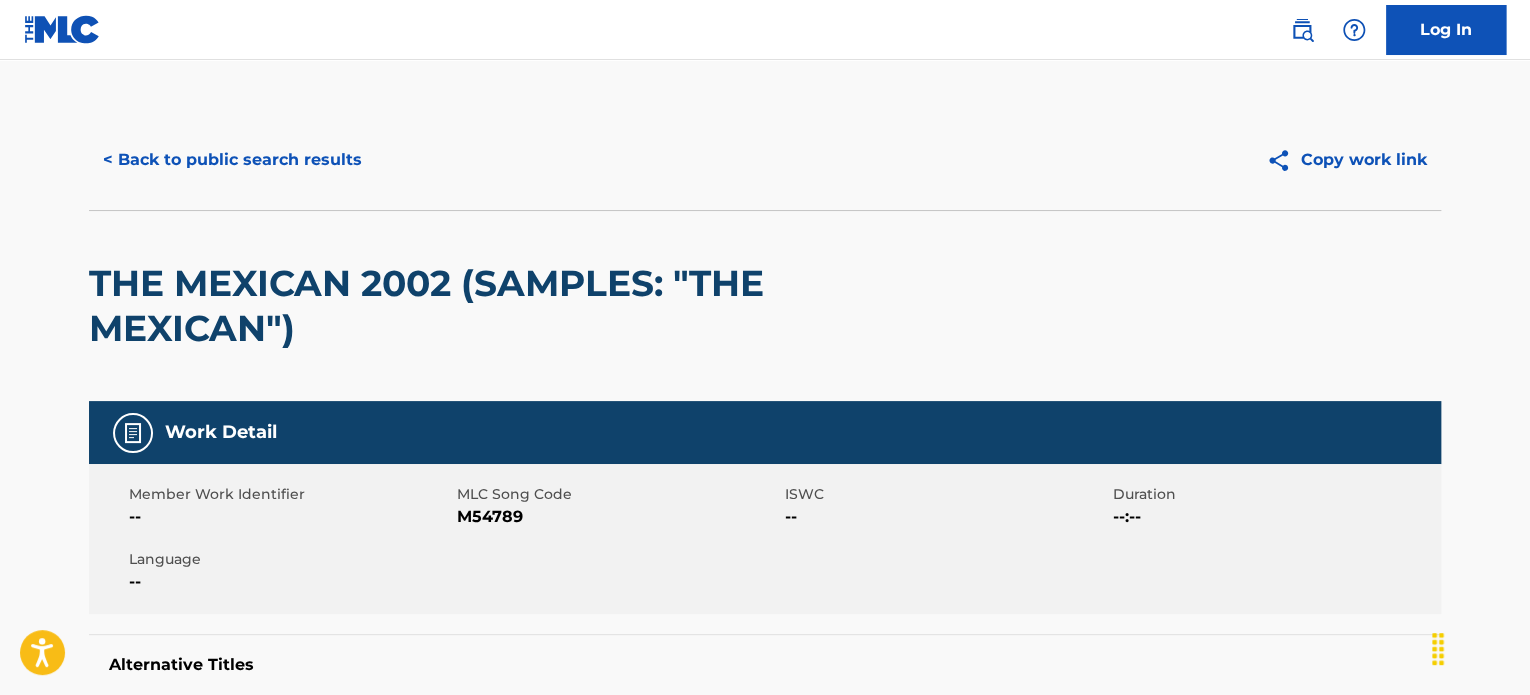 click on "< Back to public search results" at bounding box center (232, 160) 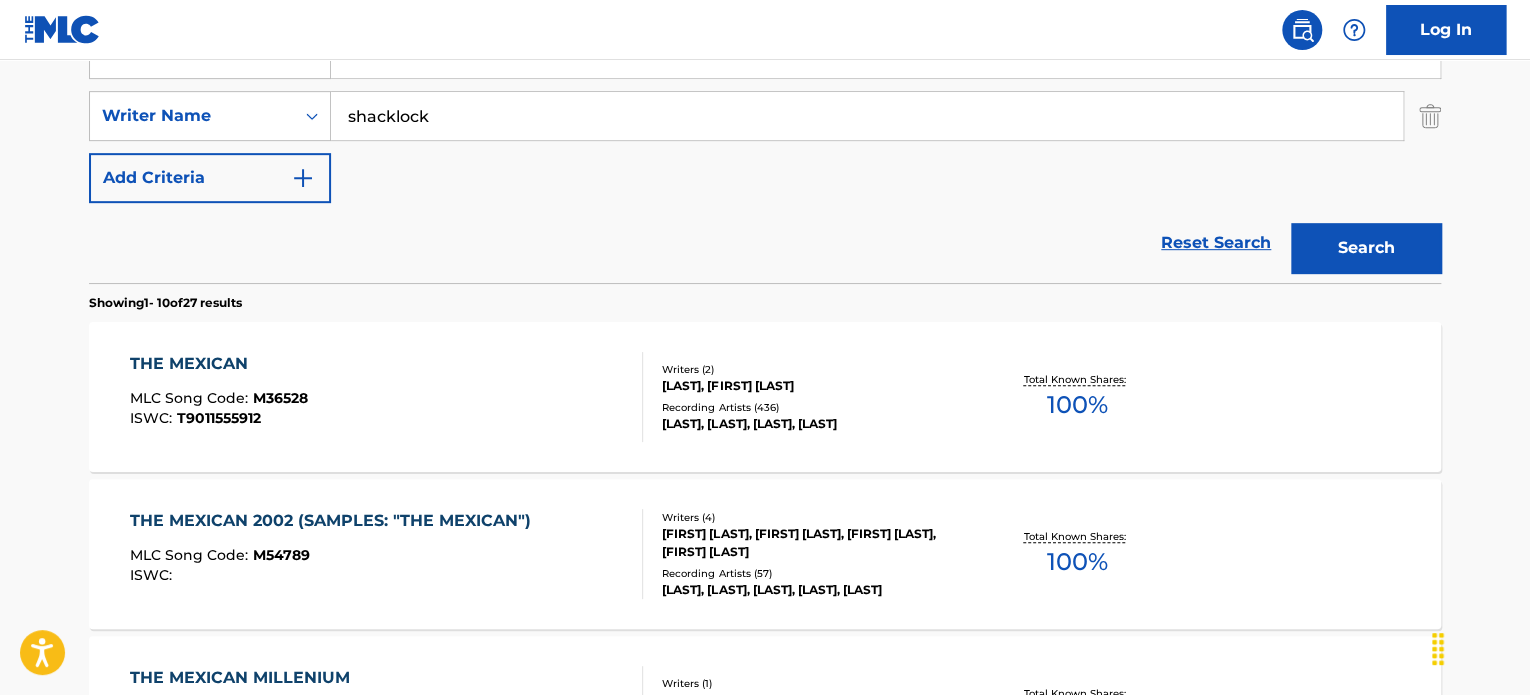 scroll, scrollTop: 417, scrollLeft: 0, axis: vertical 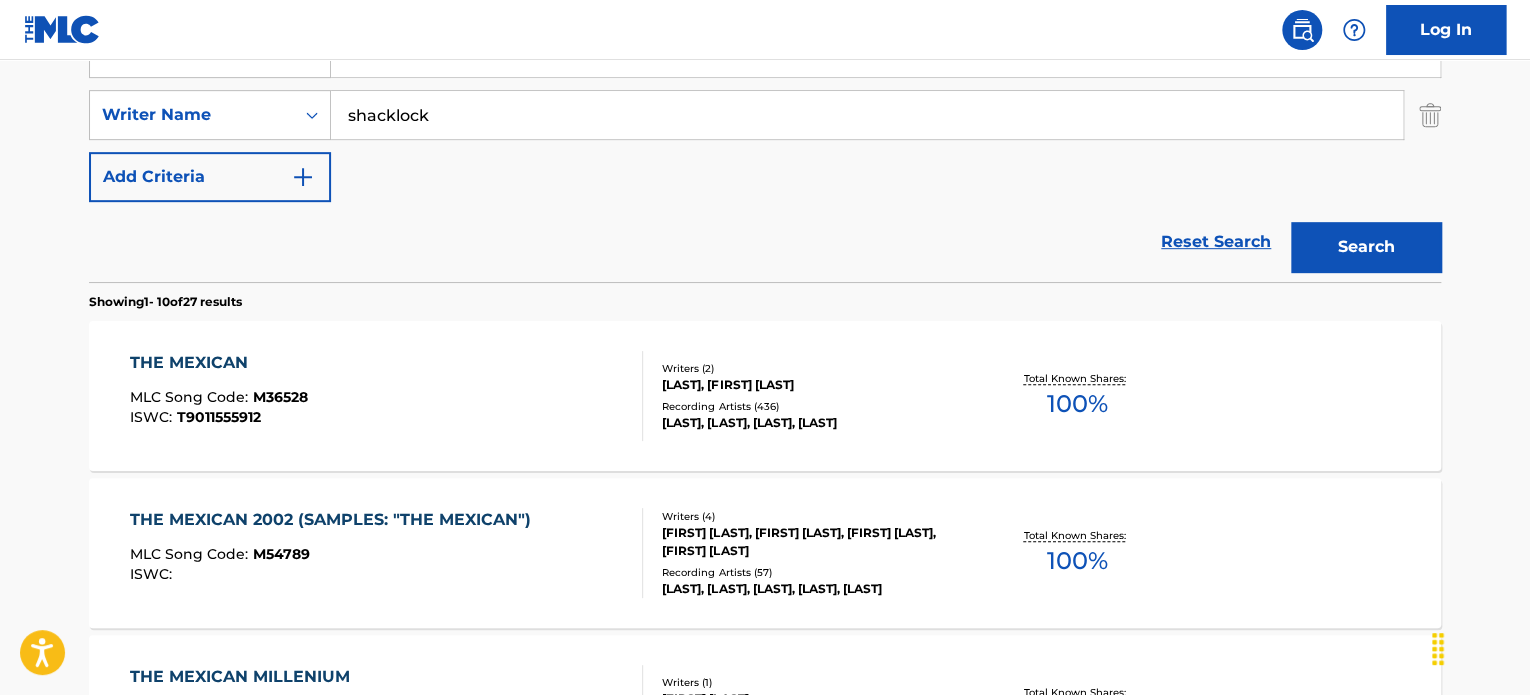 click on "[LAST] Song Code : [CODE] ISWC : [CODE] Writers ( 2 ) [LAST], [FIRST] [LAST] Recording Artists ( 436 ) [LAST], [LAST], [LAST], [LAST] Total Known Shares: 100 %" at bounding box center [765, 396] 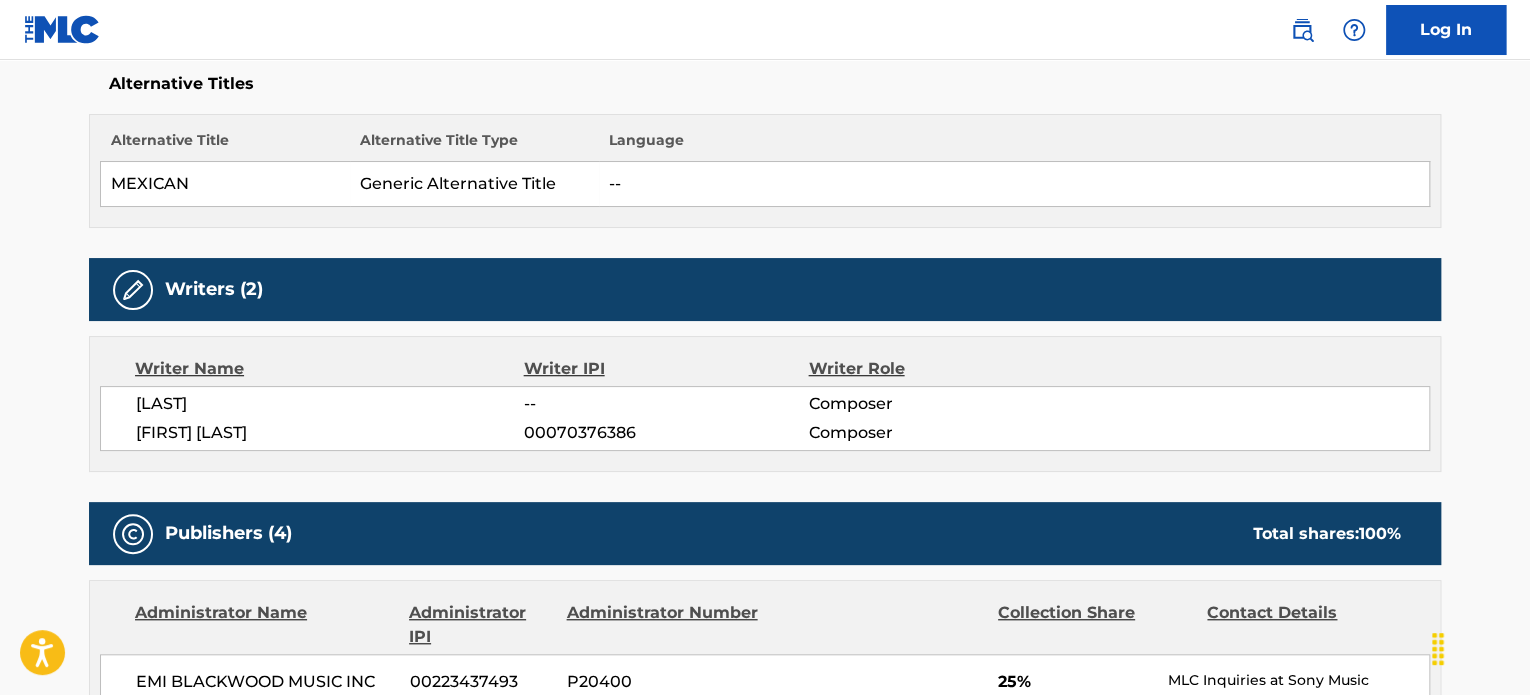 scroll, scrollTop: 532, scrollLeft: 0, axis: vertical 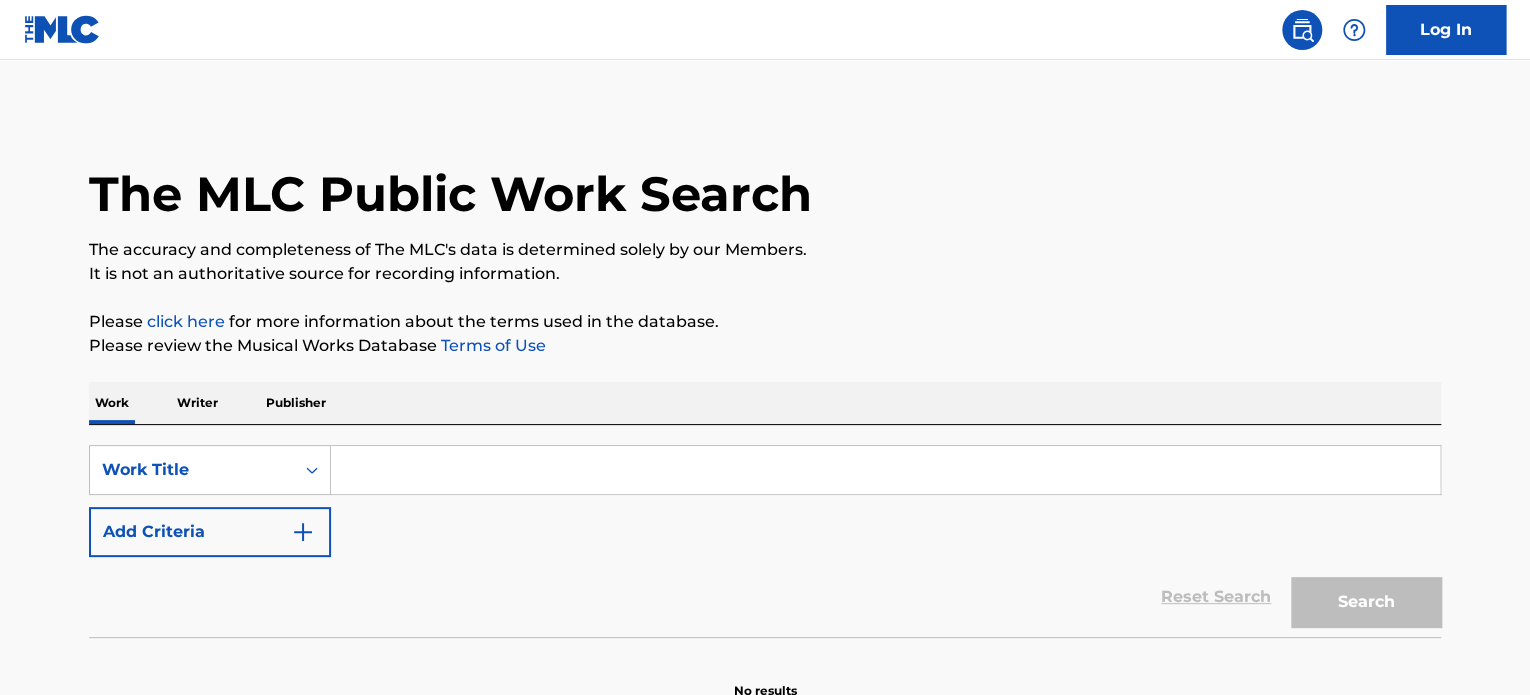 click at bounding box center (885, 470) 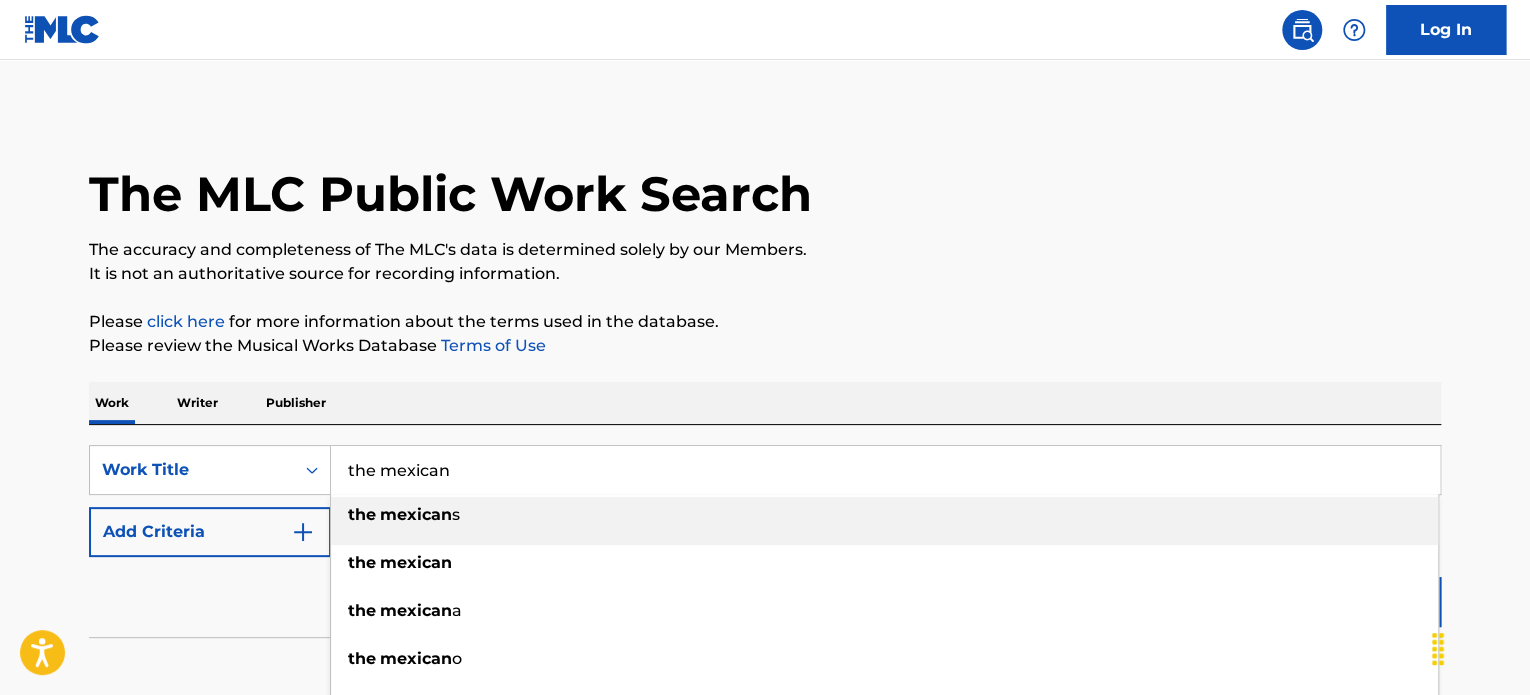 type on "the mexican" 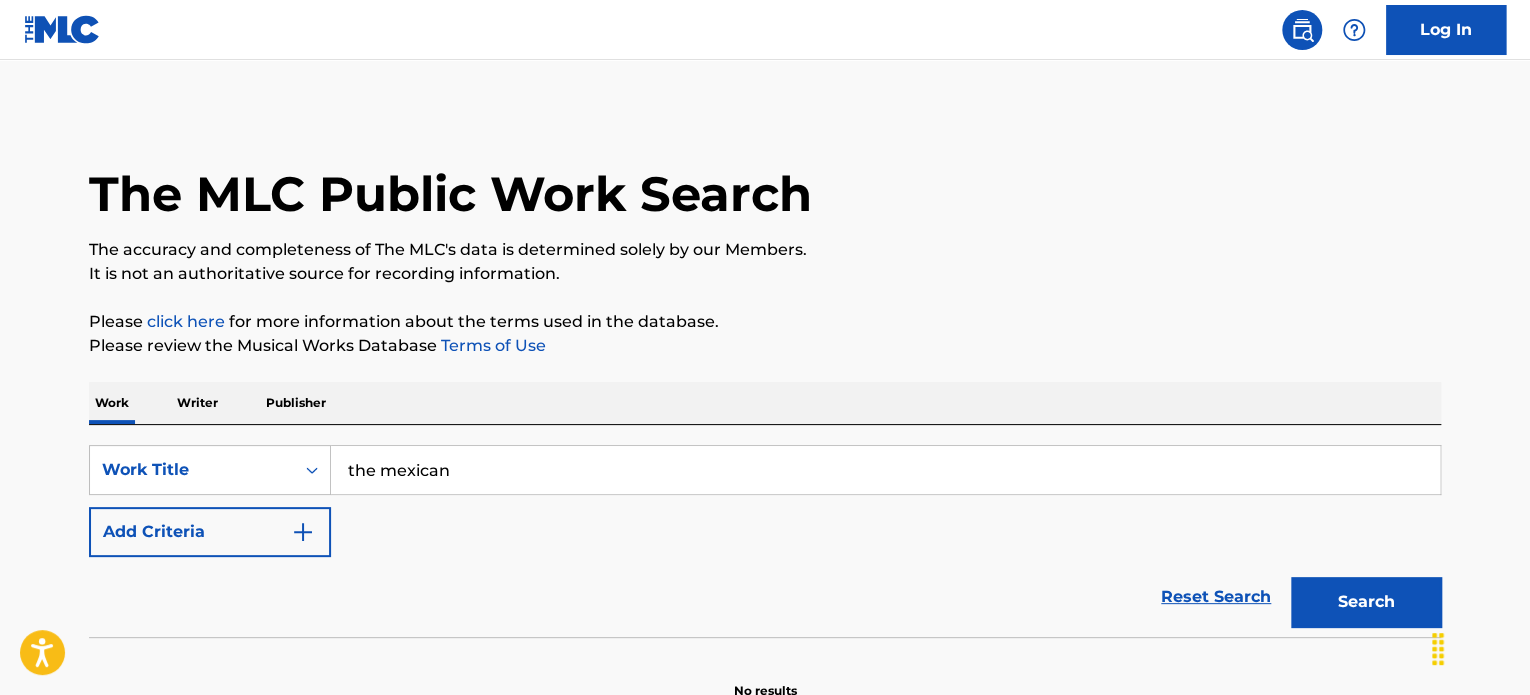 click on "Work Writer Publisher" at bounding box center [765, 403] 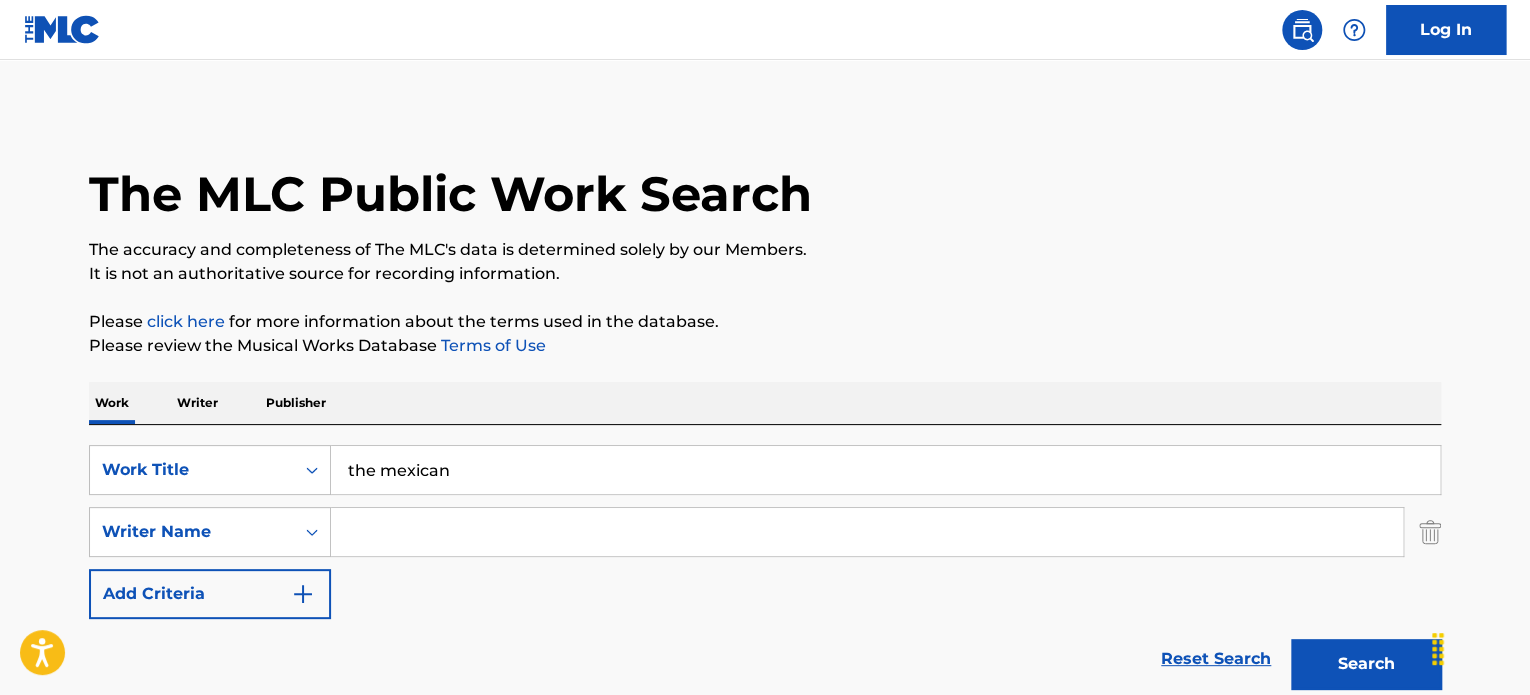 click at bounding box center [867, 532] 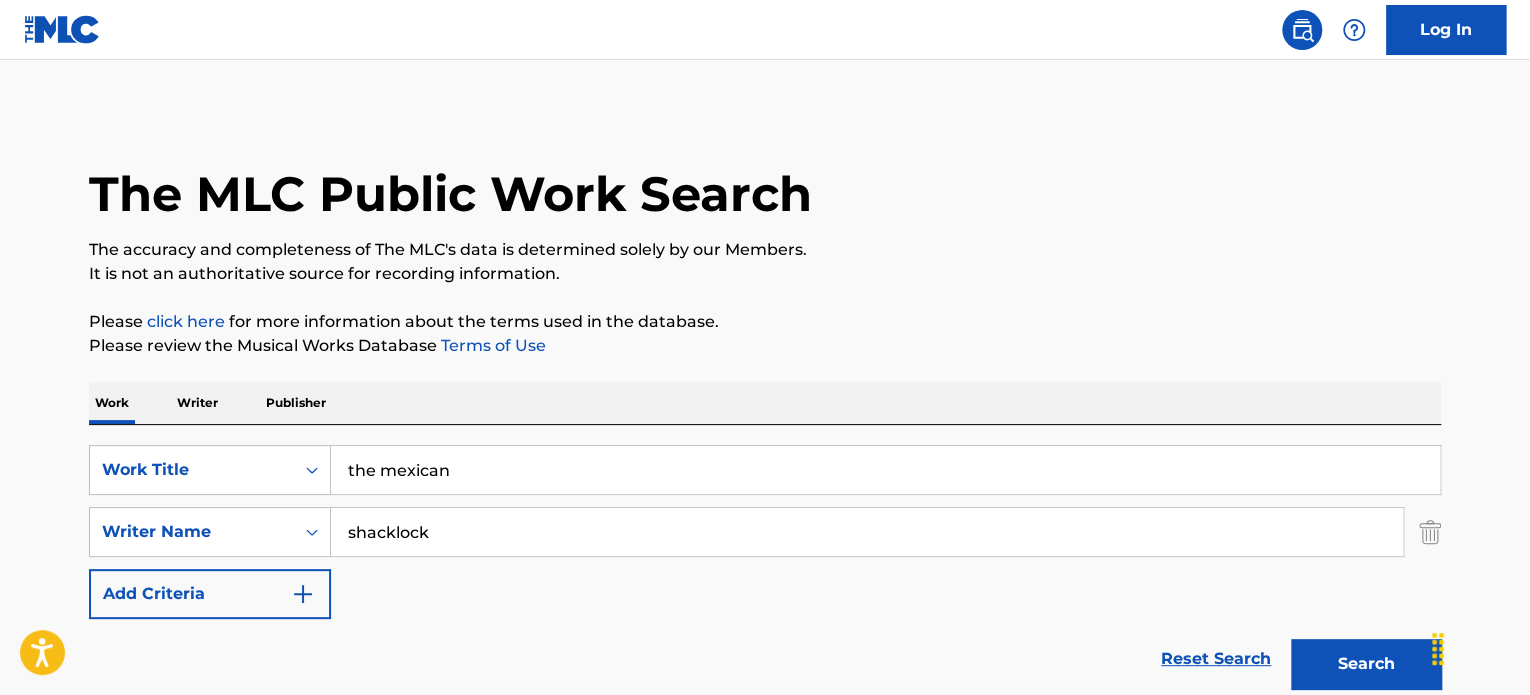 type on "shacklock" 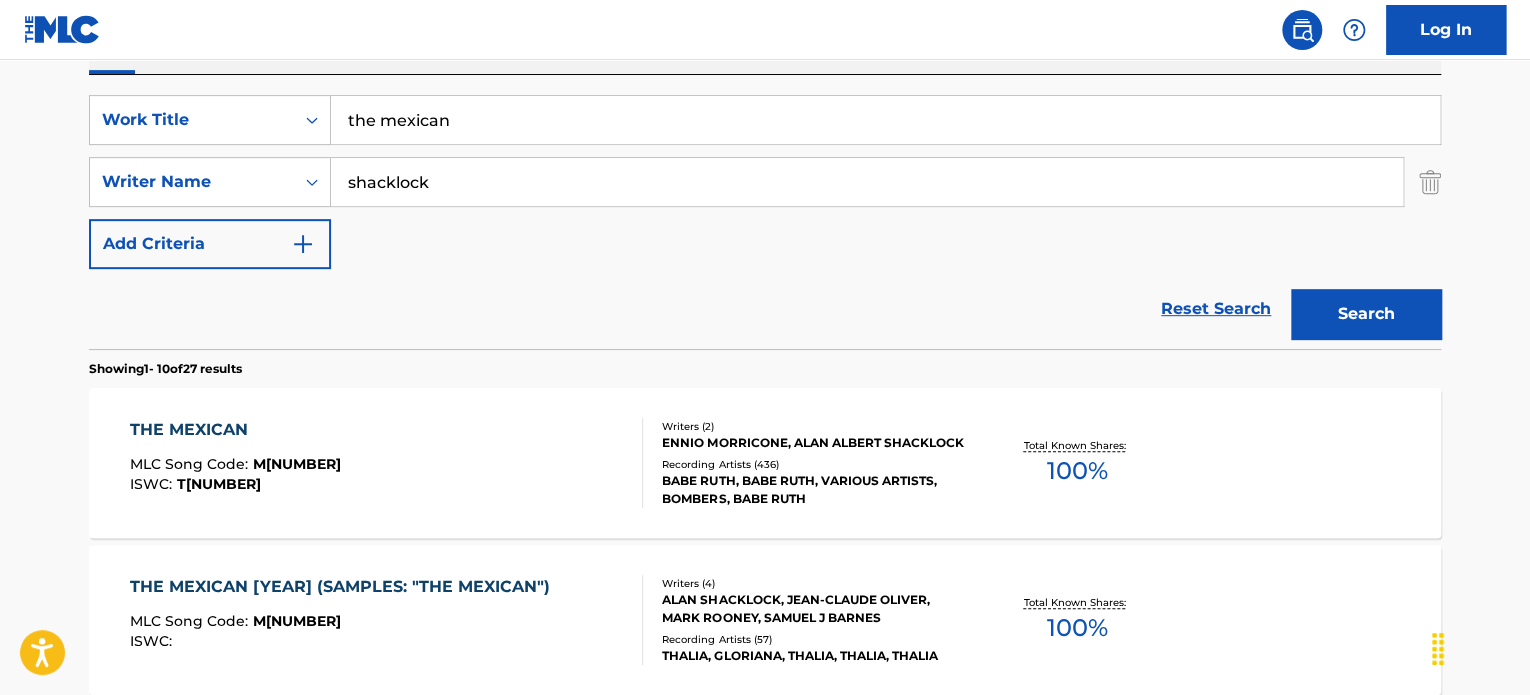 scroll, scrollTop: 348, scrollLeft: 0, axis: vertical 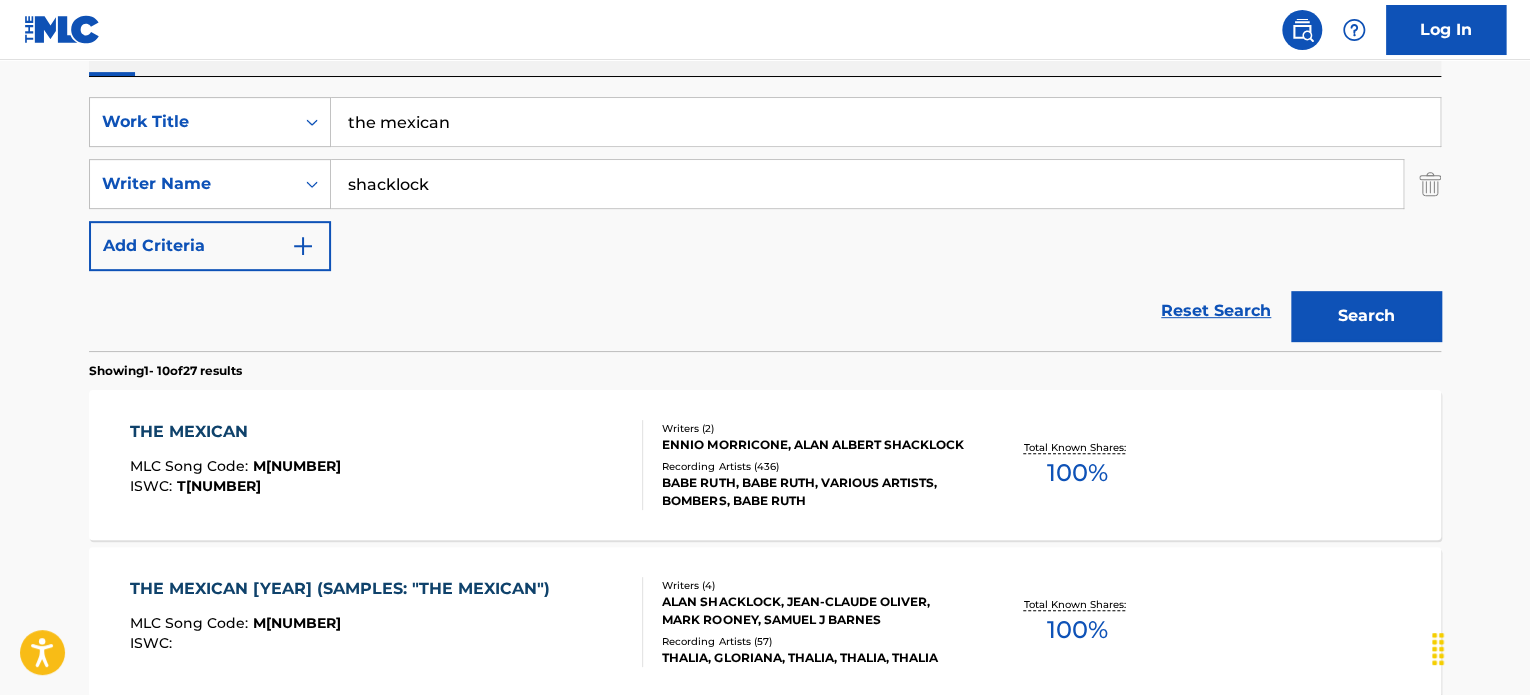 click on "THE MEXICAN MLC Song Code : M36528 ISWC : T9011555912" at bounding box center (387, 465) 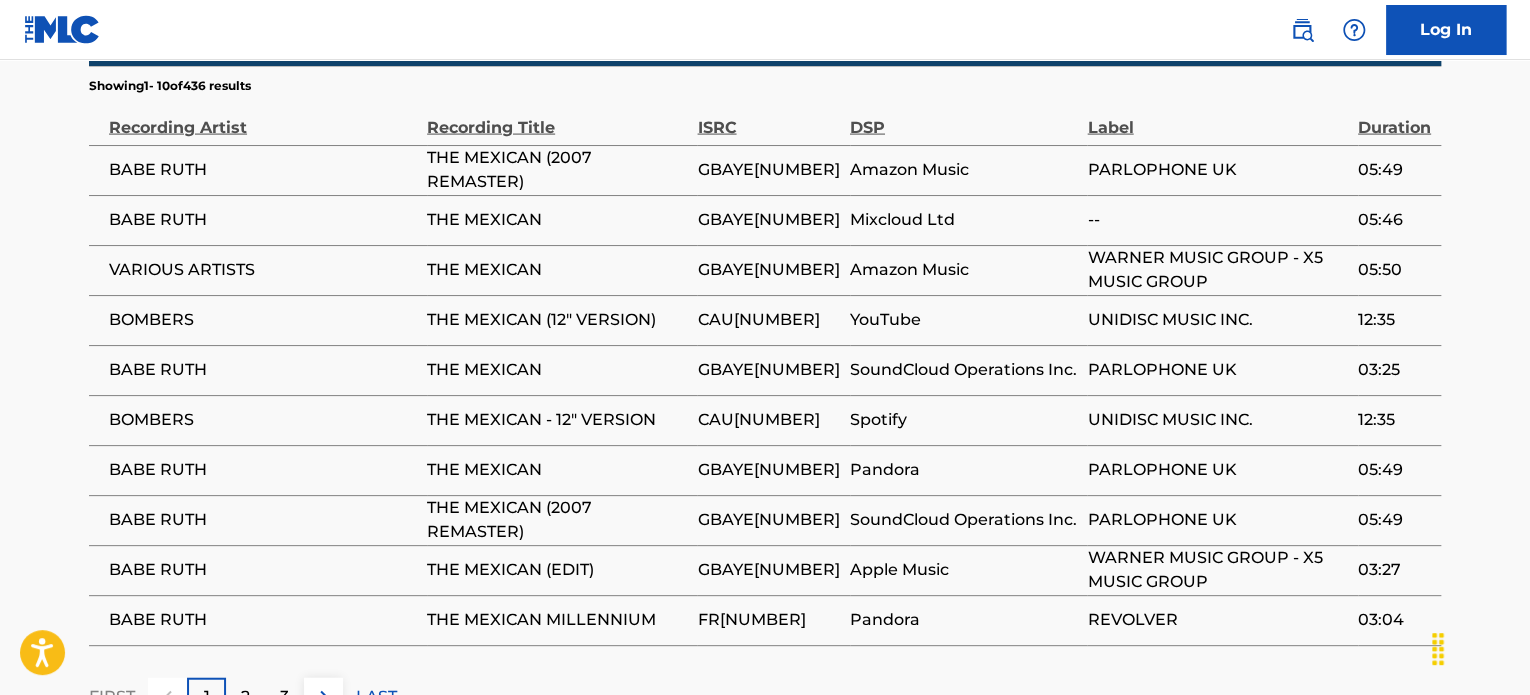 scroll, scrollTop: 2110, scrollLeft: 0, axis: vertical 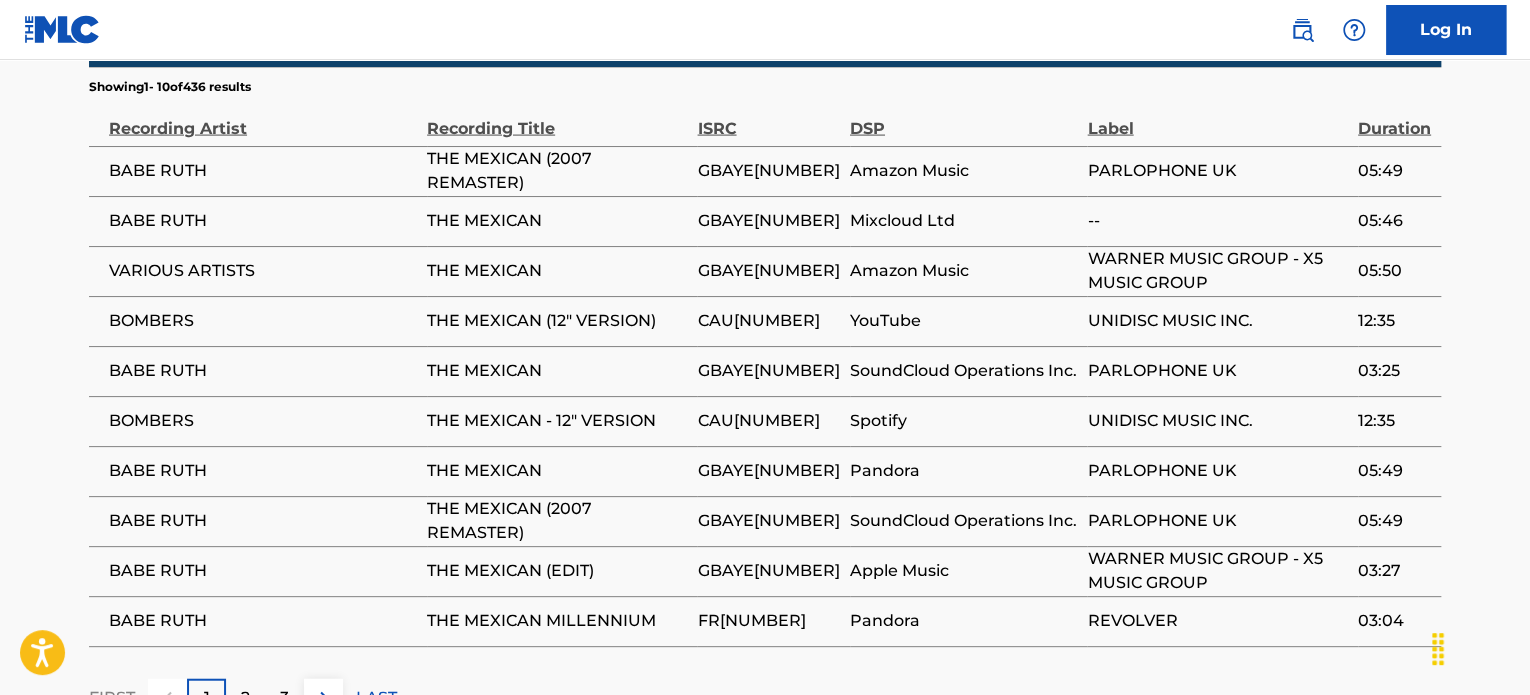 click on "THE MEXICAN (2007 REMASTER)" at bounding box center (557, 521) 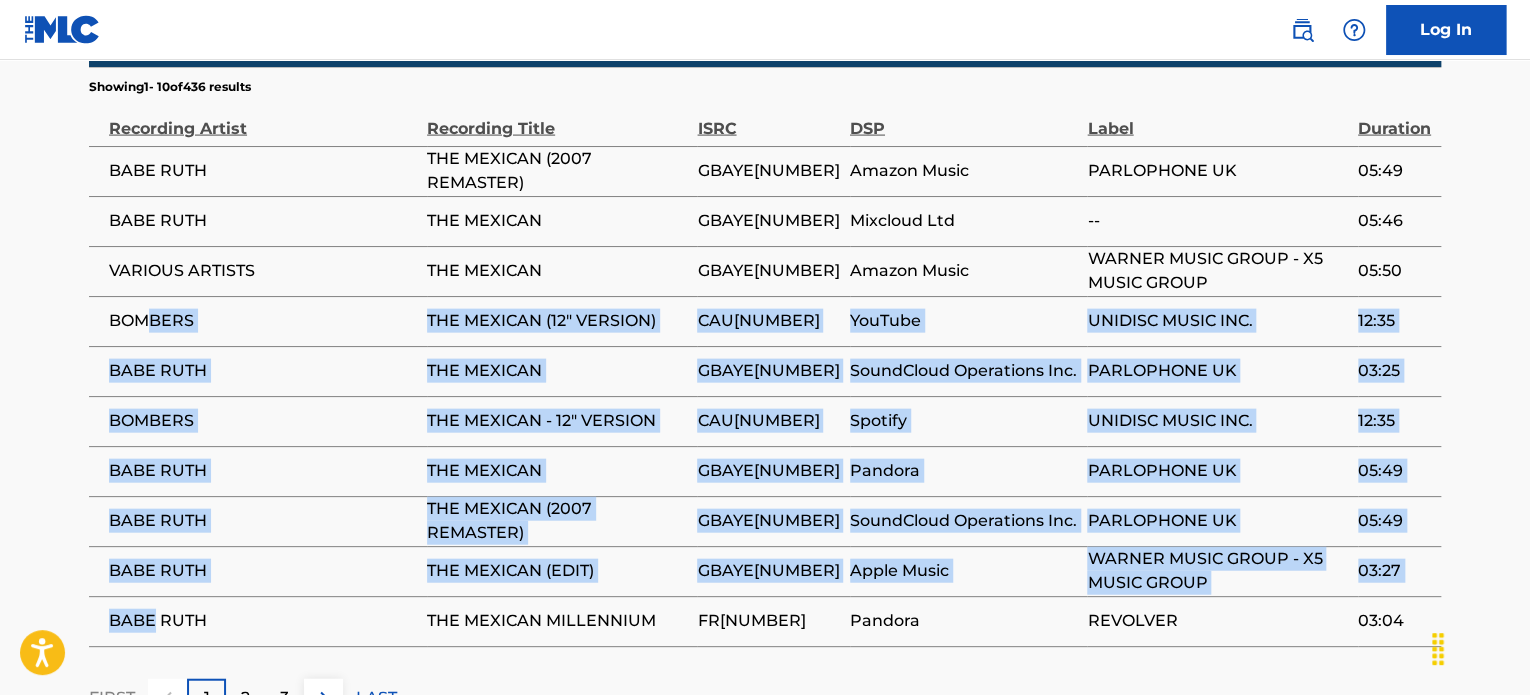drag, startPoint x: 152, startPoint y: 609, endPoint x: 164, endPoint y: 278, distance: 331.21744 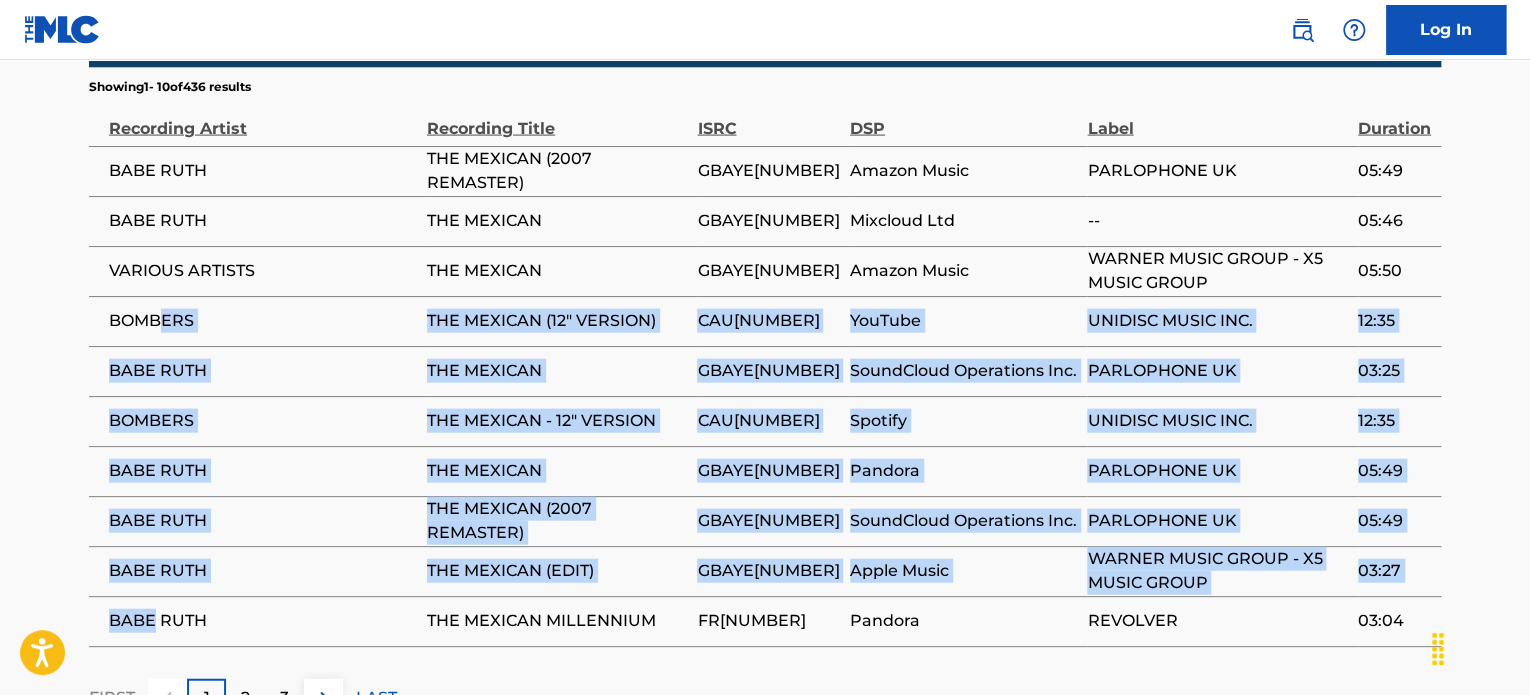 click on "THE MEXICAN (2007 REMASTER)" at bounding box center (557, 521) 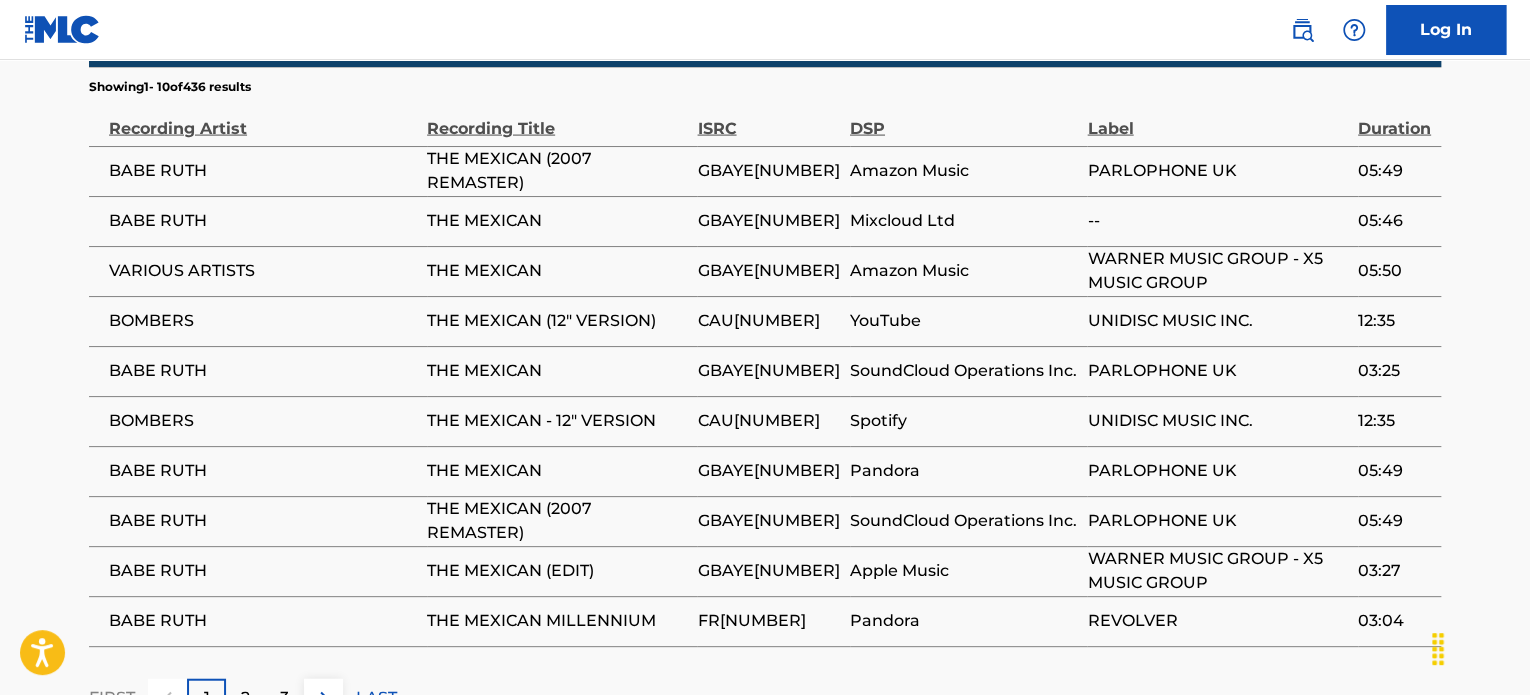 click on "2" at bounding box center (245, 698) 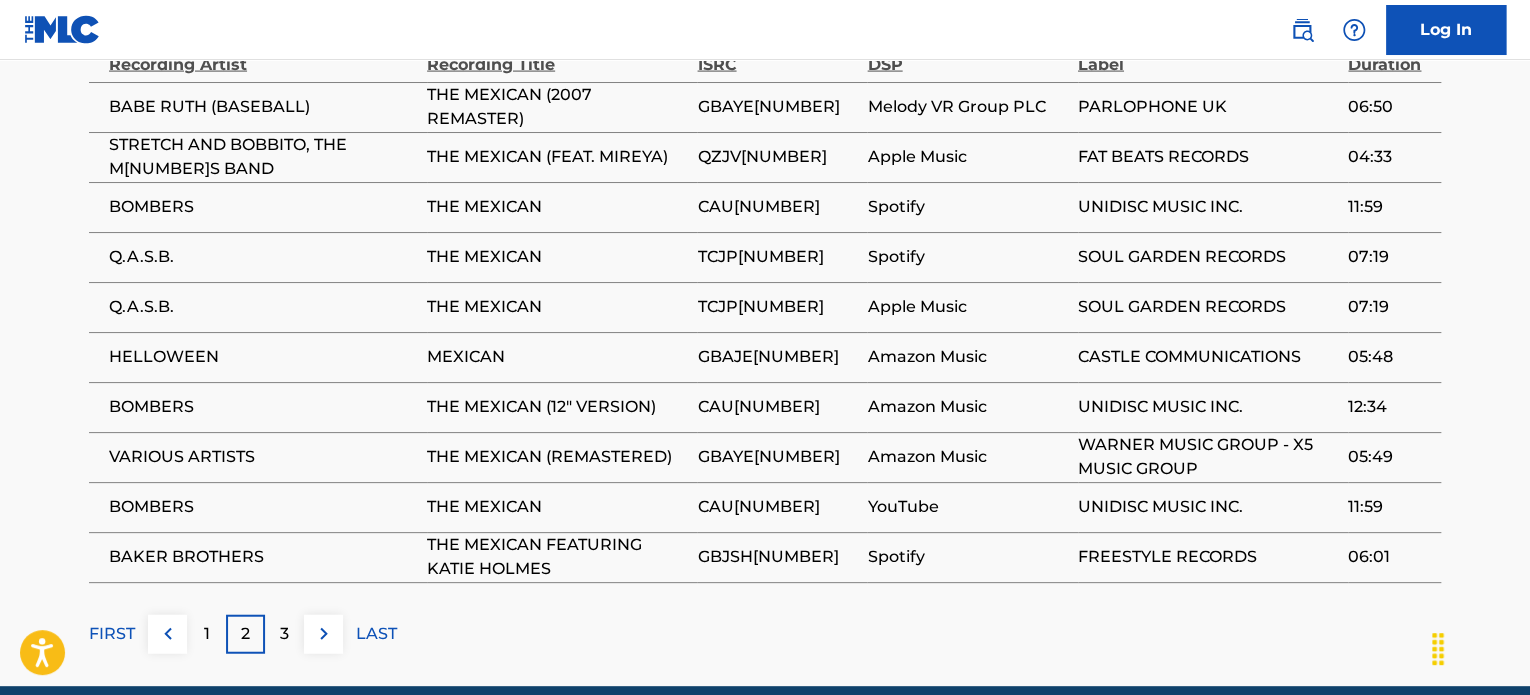 click on "3" at bounding box center (284, 634) 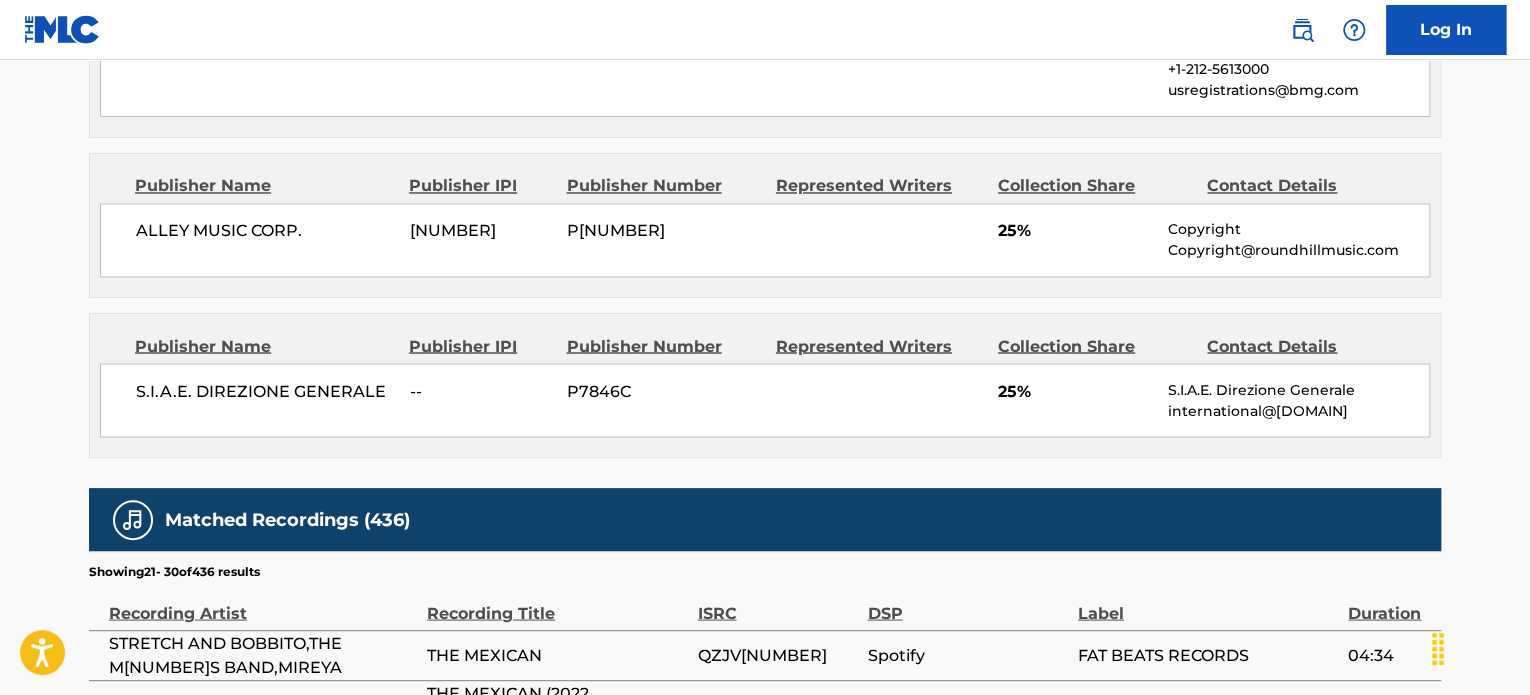 scroll, scrollTop: 1622, scrollLeft: 0, axis: vertical 